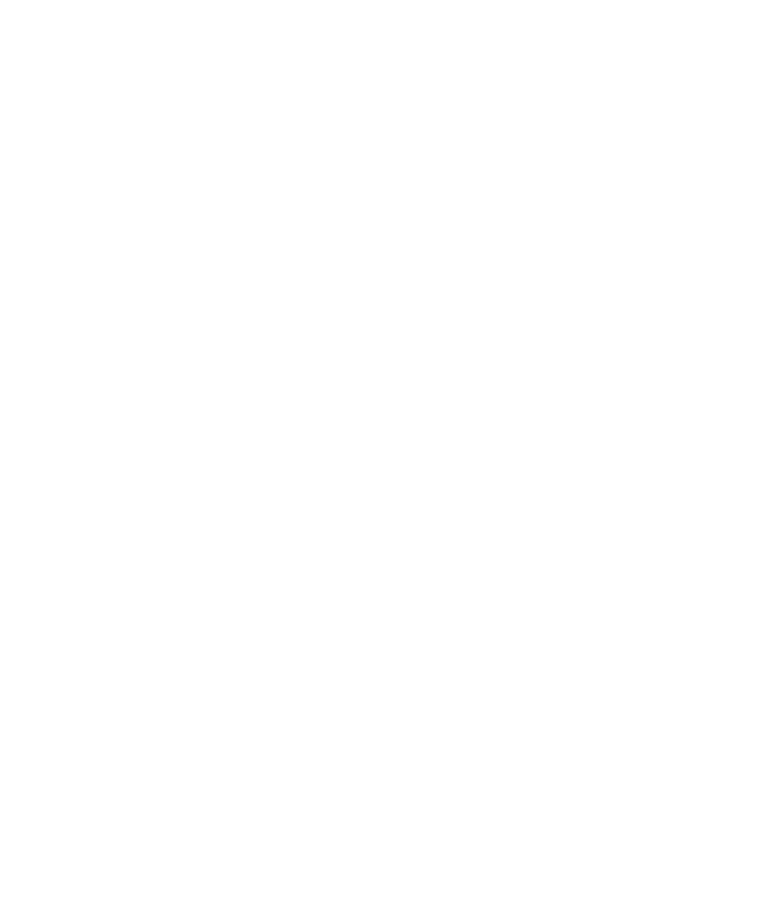 select on "*" 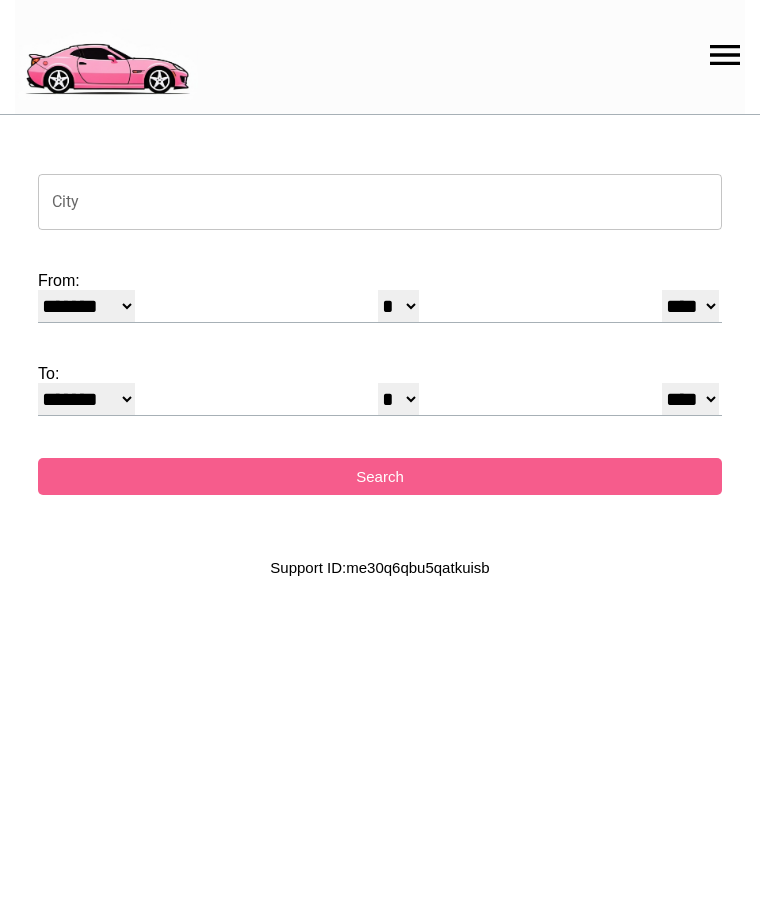 scroll, scrollTop: 0, scrollLeft: 0, axis: both 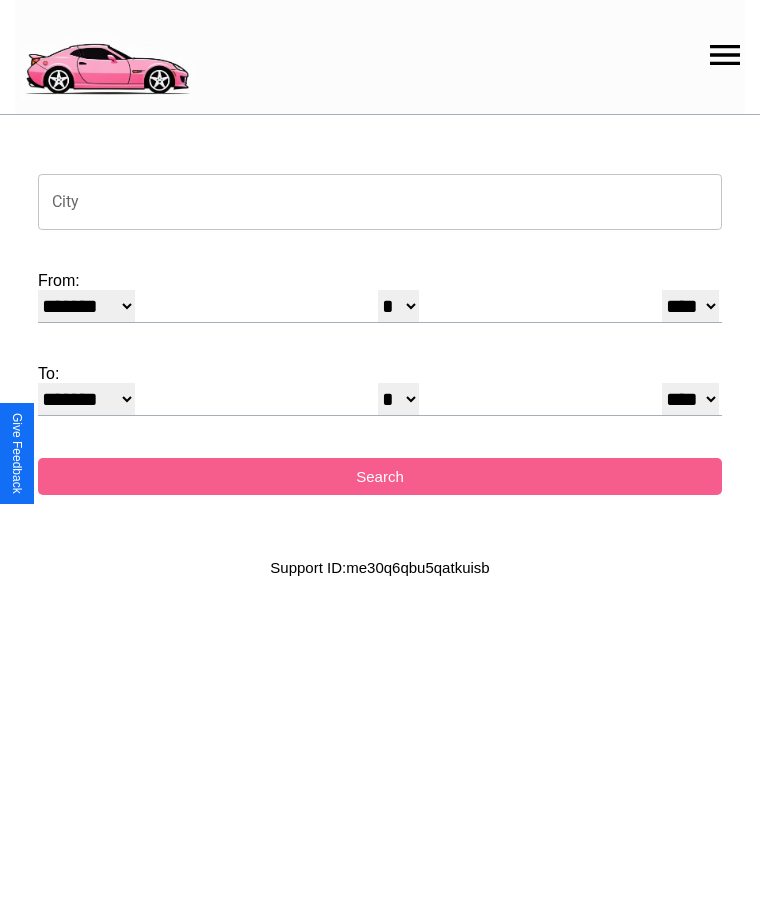 click 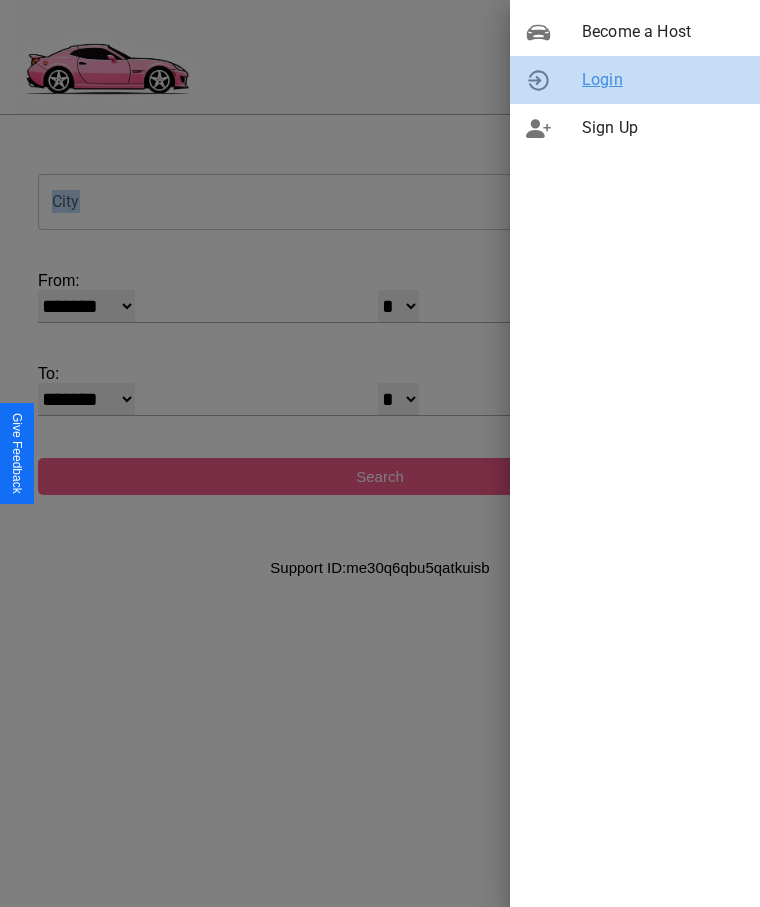 click on "Login" at bounding box center [663, 80] 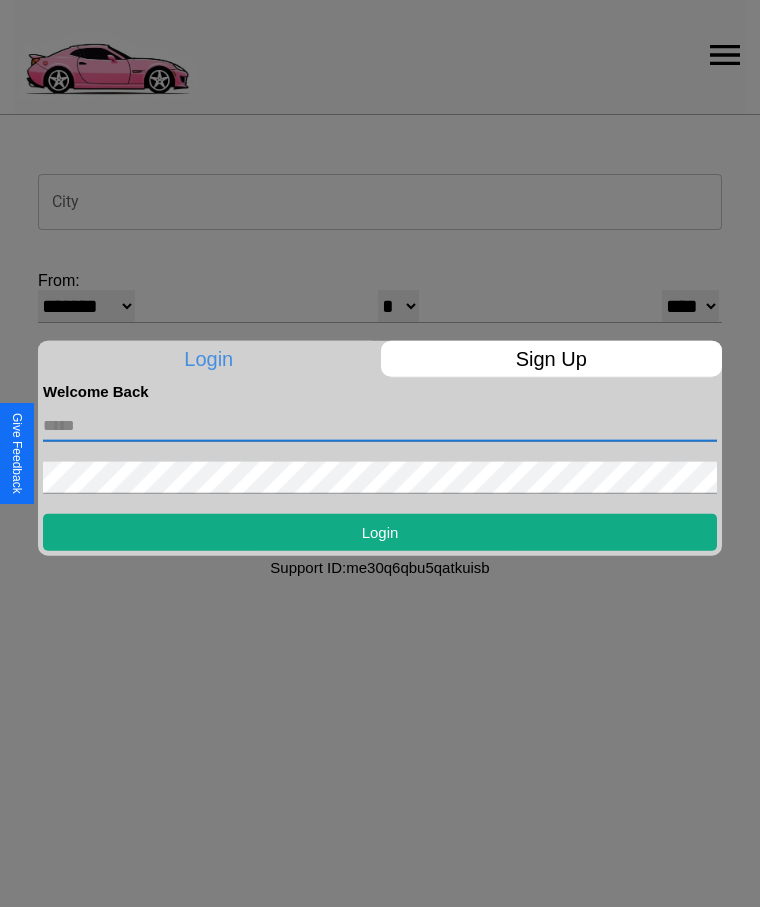 click at bounding box center [380, 425] 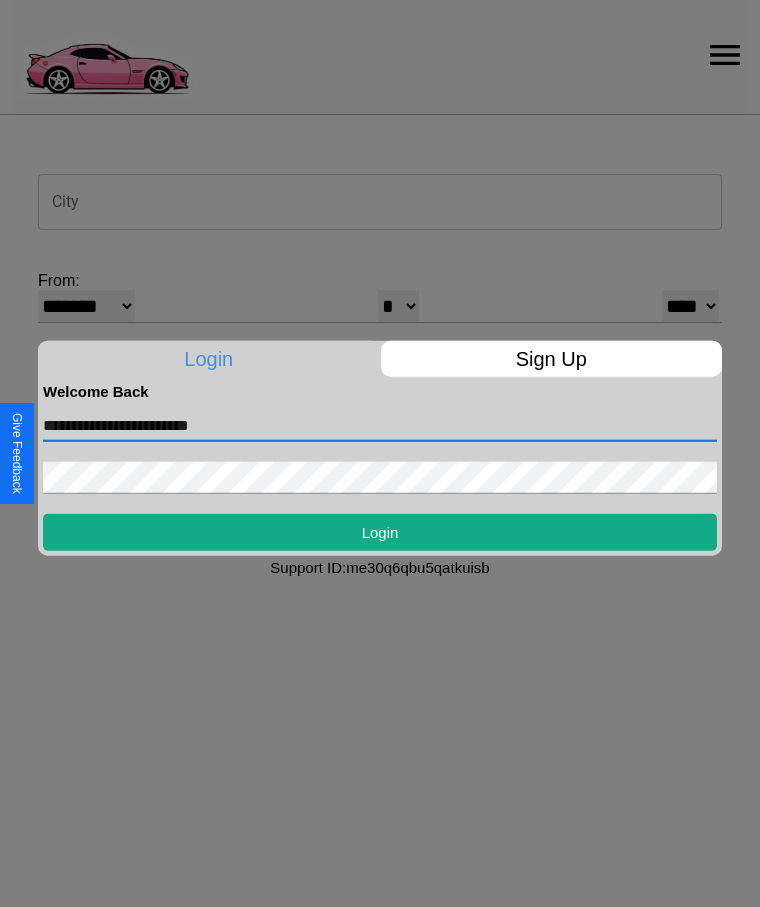 type on "**********" 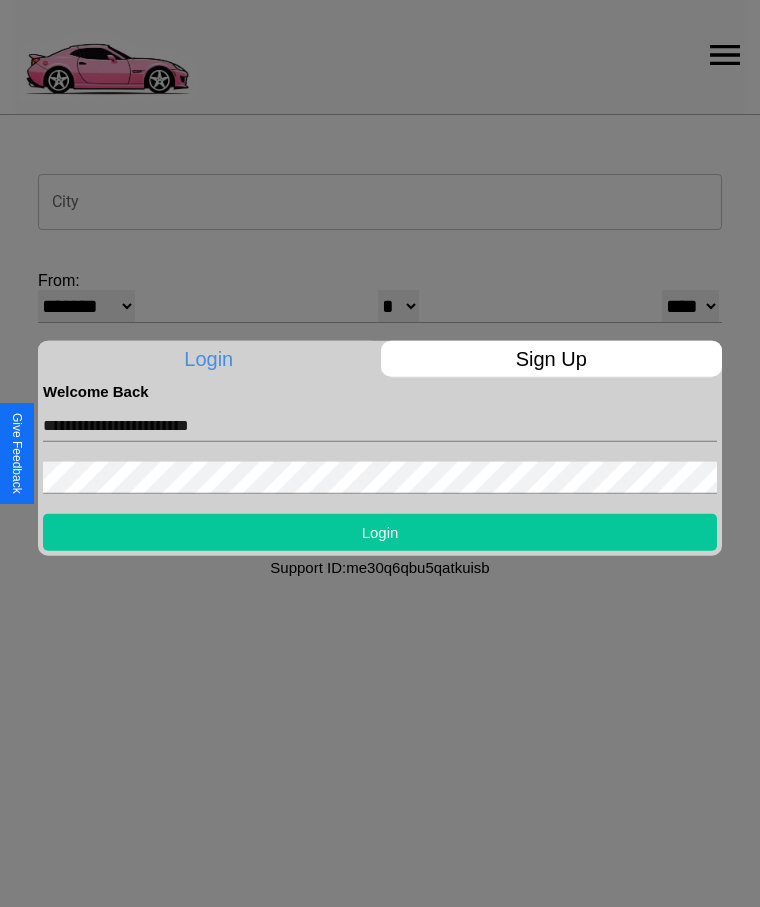 click on "Login" at bounding box center (380, 531) 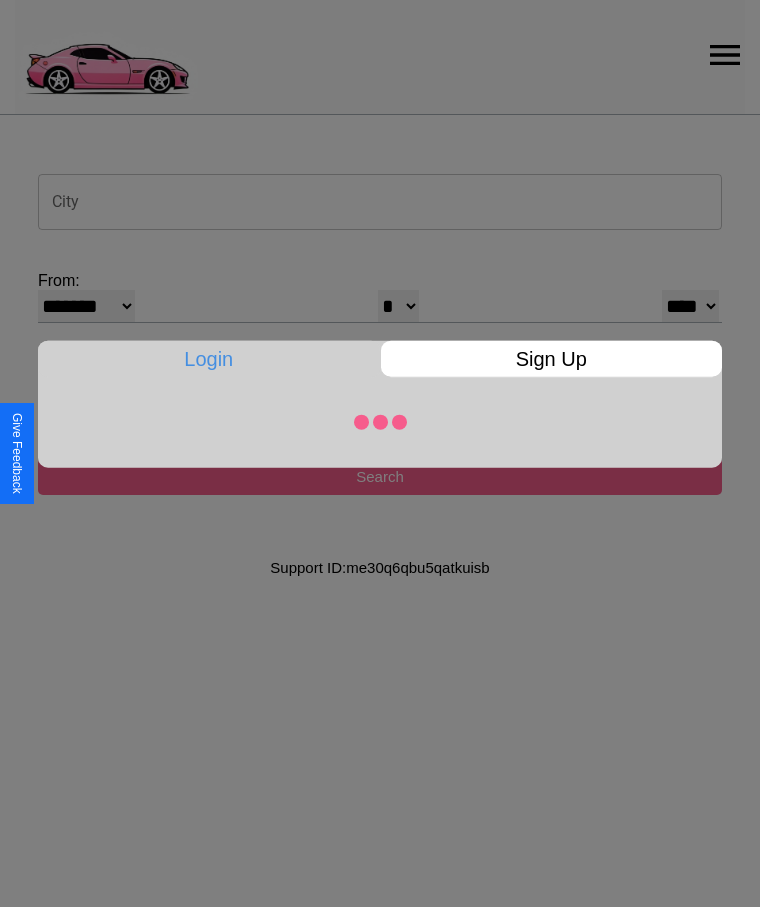 select on "*" 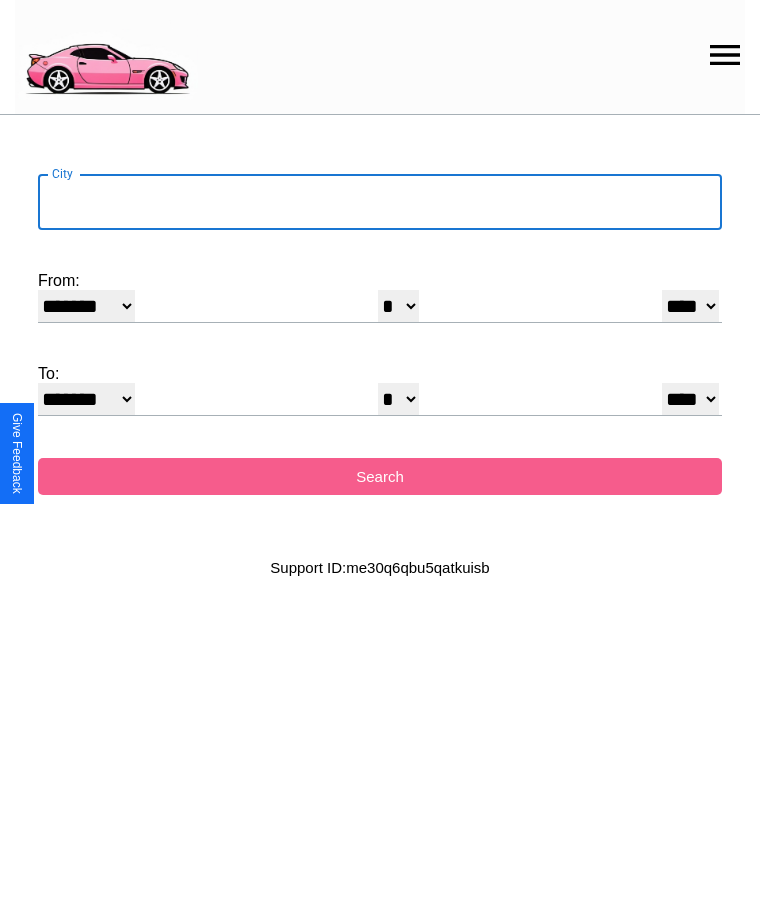 click on "City" at bounding box center [380, 202] 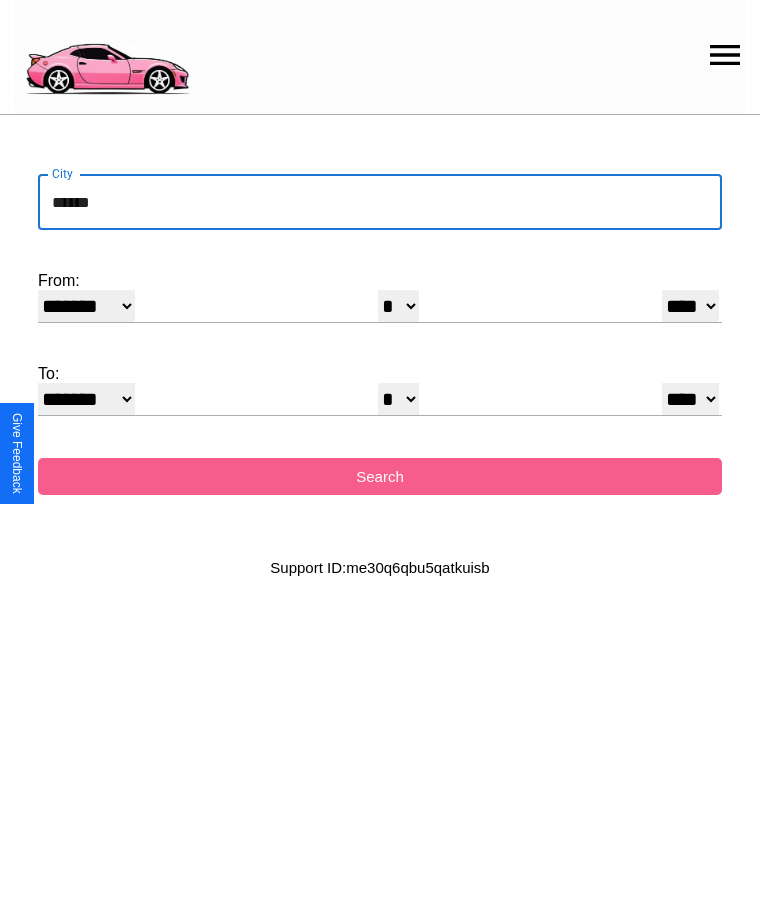 type on "******" 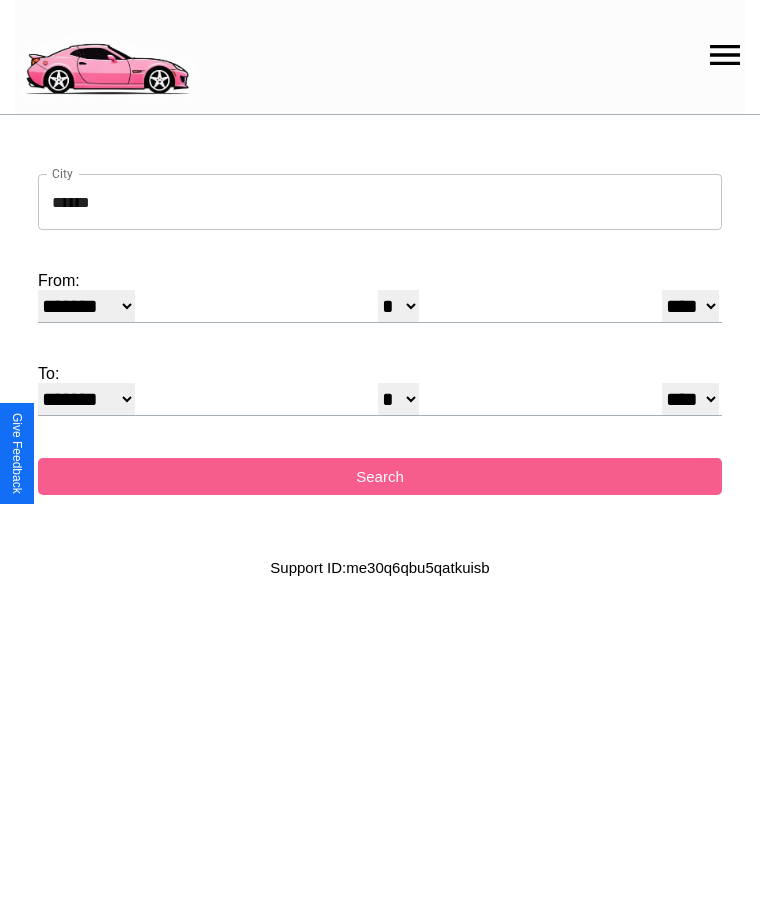 click on "******* ******** ***** ***** *** **** **** ****** ********* ******* ******** ********" at bounding box center [86, 306] 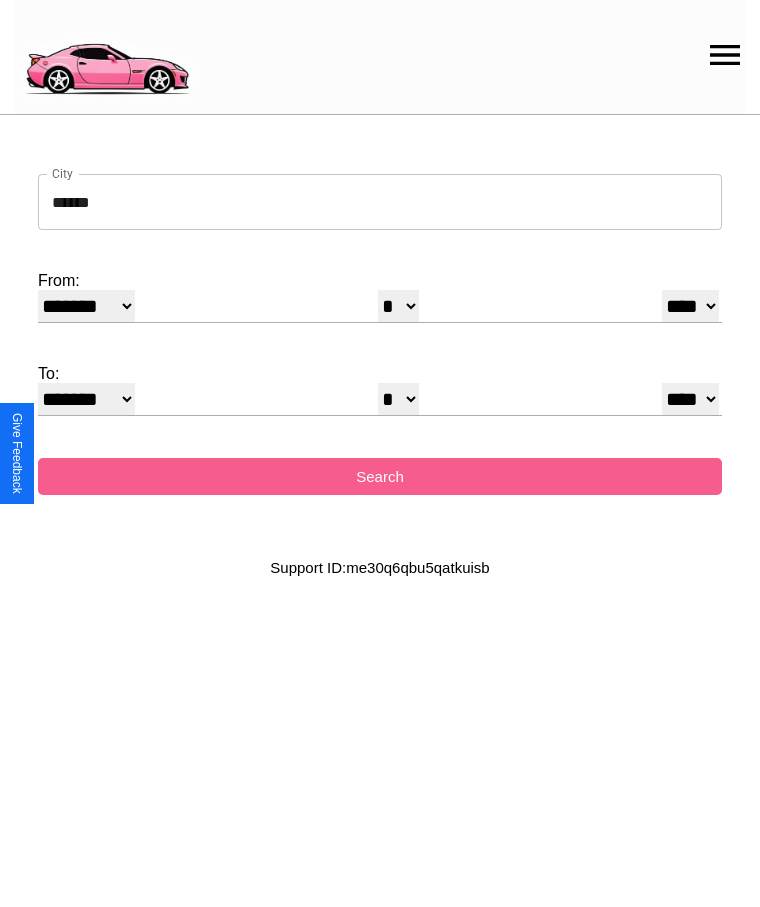 select on "*" 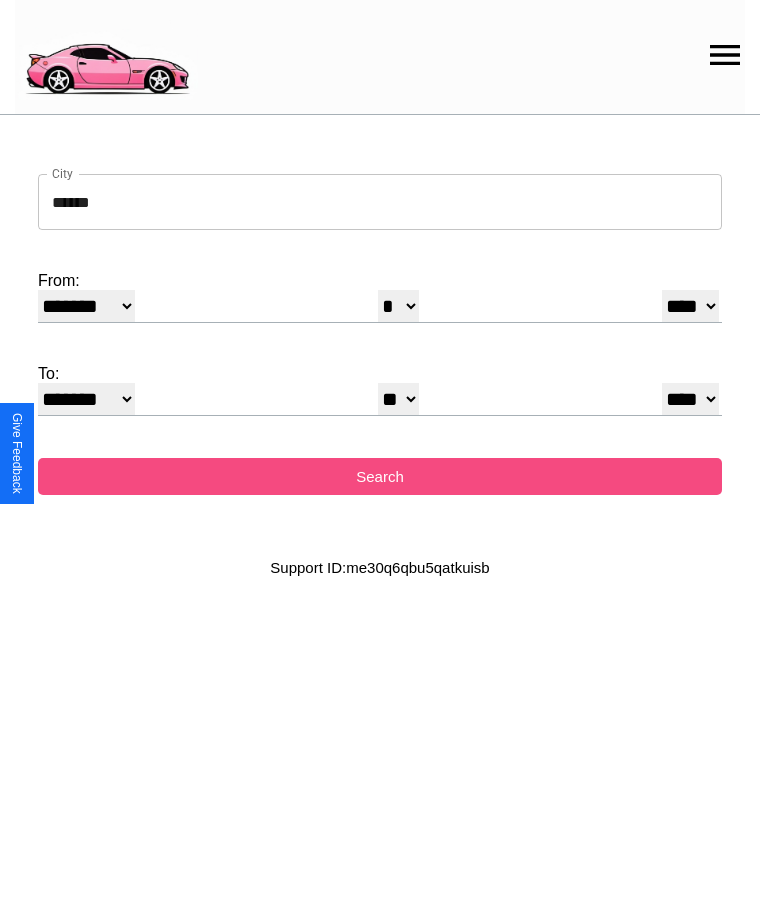 click on "Search" at bounding box center [380, 476] 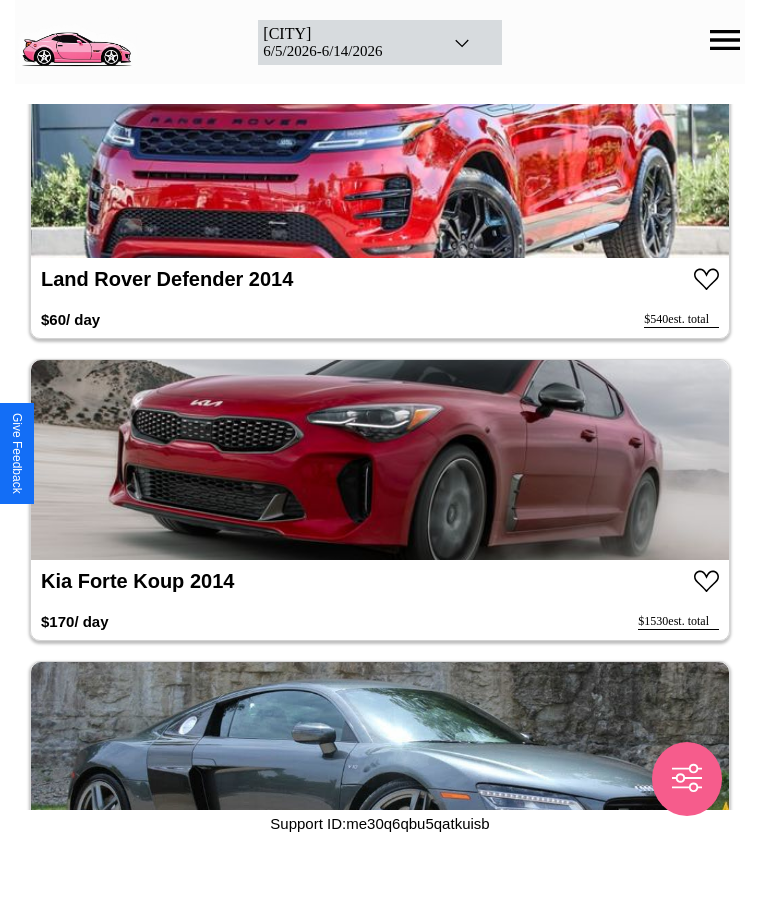 scroll, scrollTop: 11898, scrollLeft: 0, axis: vertical 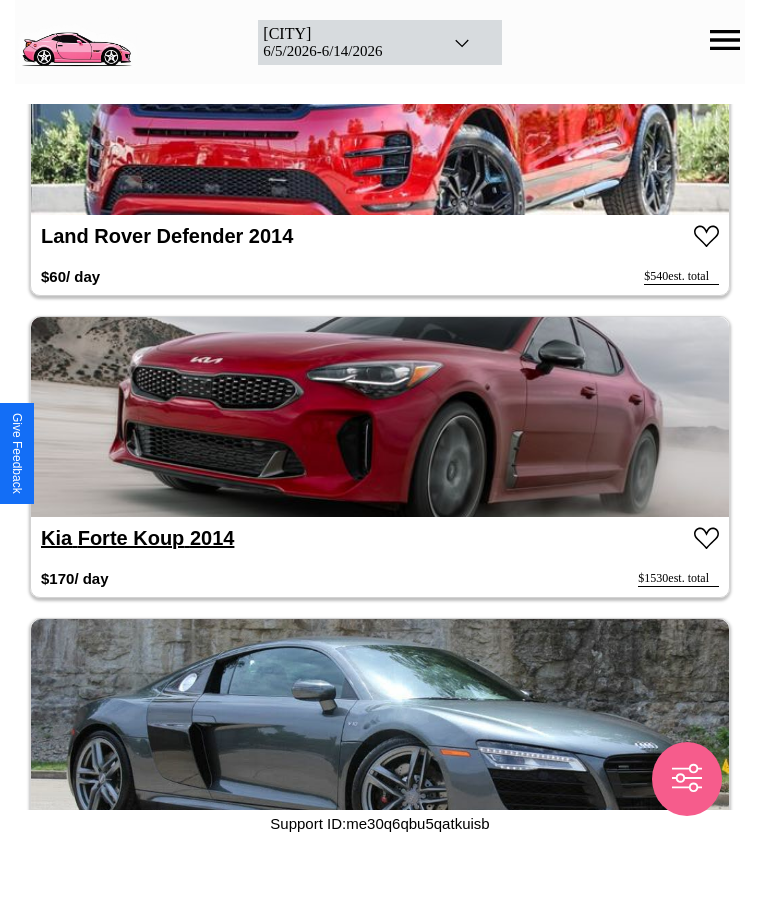 click on "Kia Forte Koup 2014" at bounding box center (137, 538) 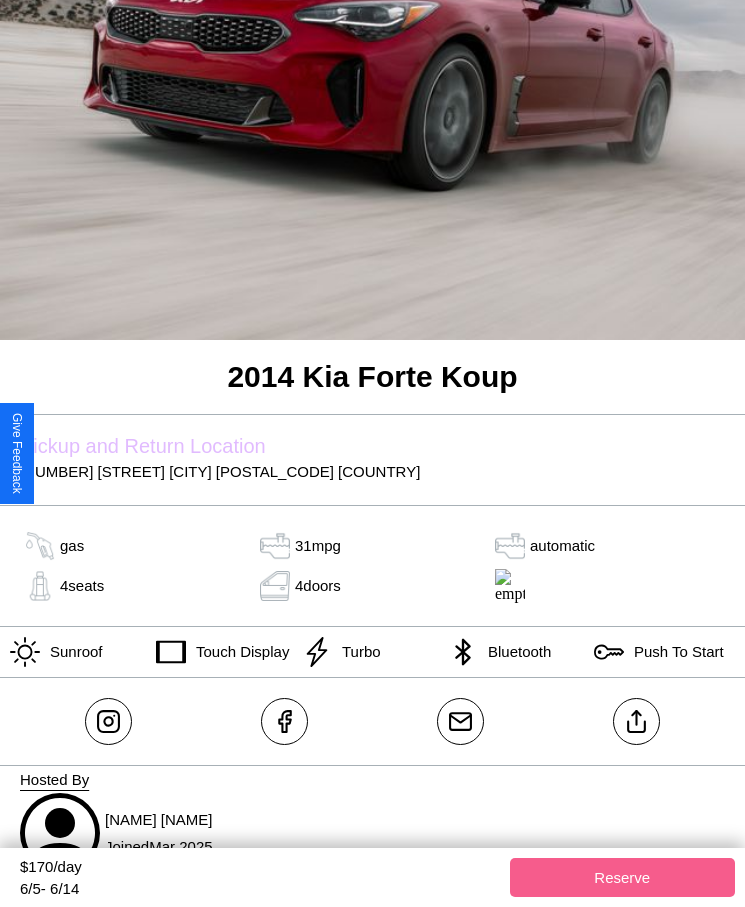 scroll, scrollTop: 346, scrollLeft: 0, axis: vertical 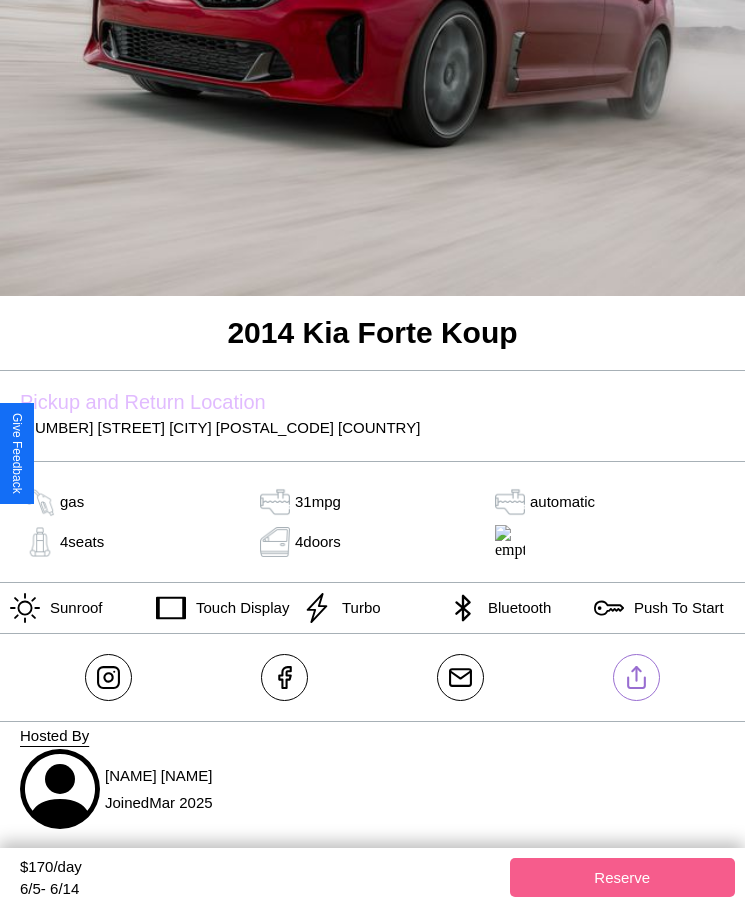 click 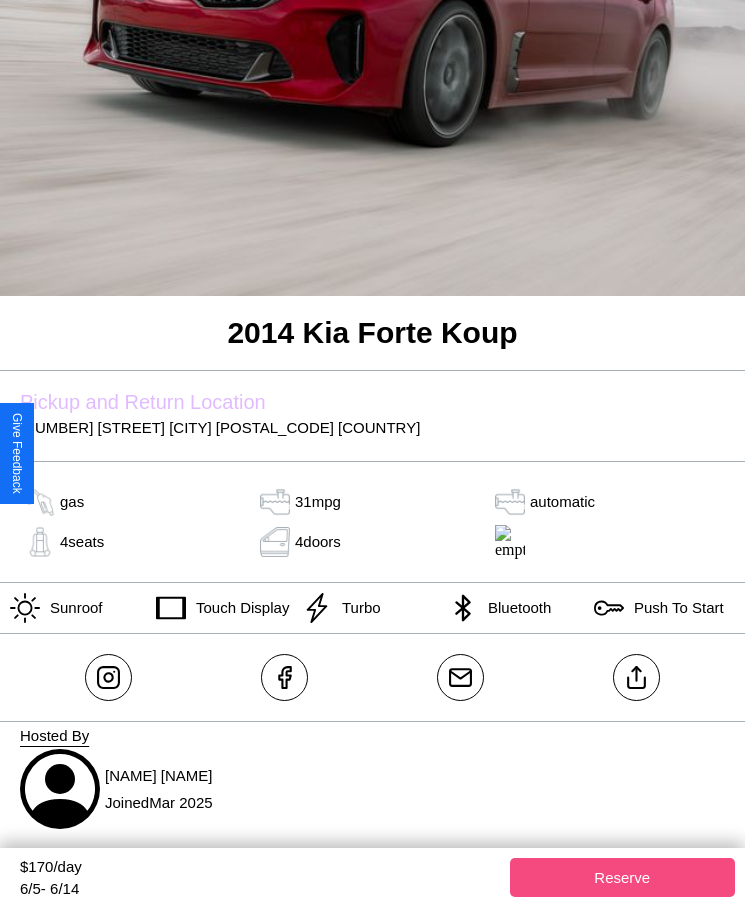 click on "Reserve" at bounding box center [623, 877] 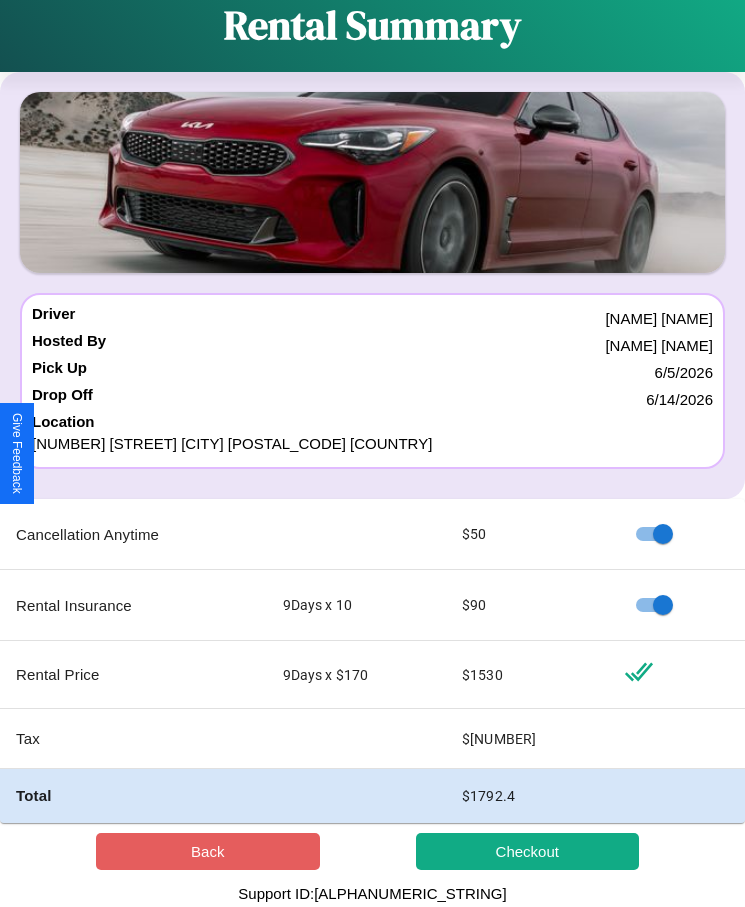 scroll, scrollTop: 0, scrollLeft: 0, axis: both 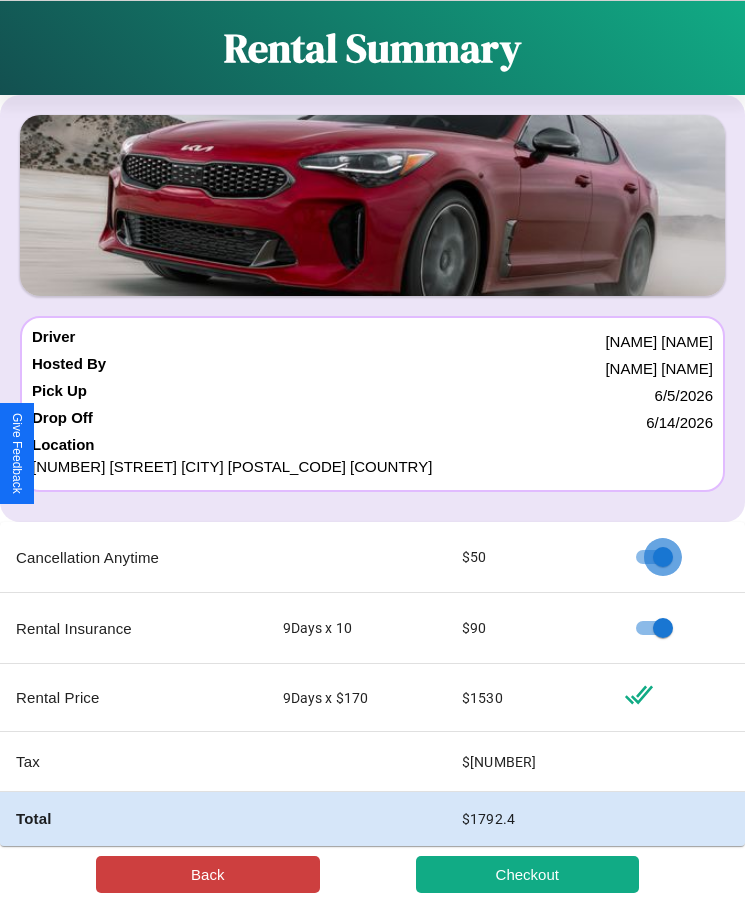 click on "Back" at bounding box center (208, 874) 